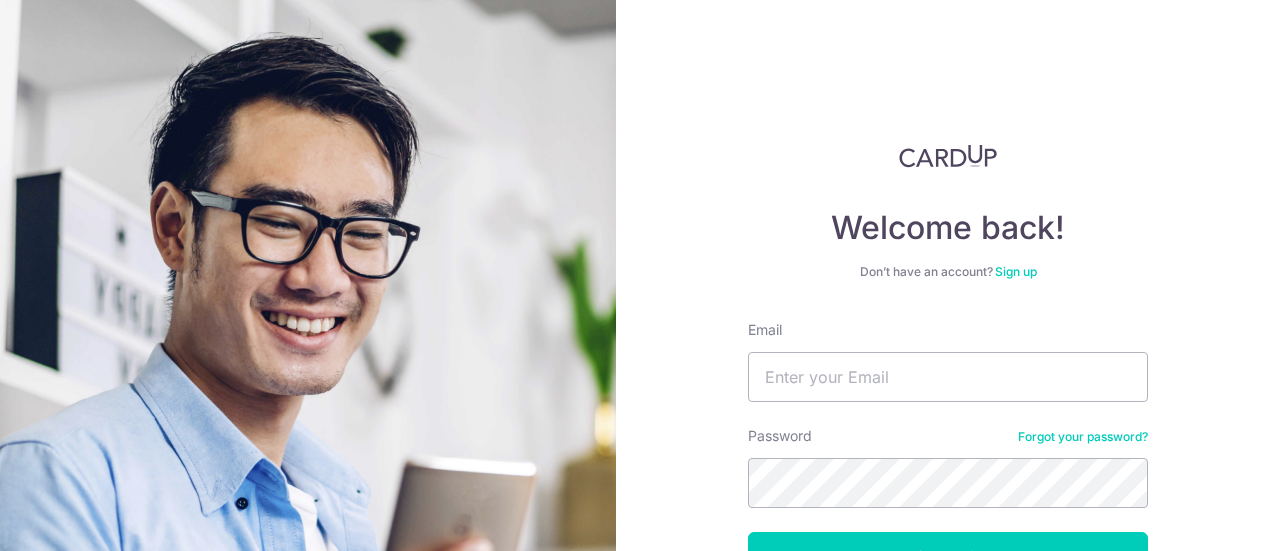 scroll, scrollTop: 0, scrollLeft: 0, axis: both 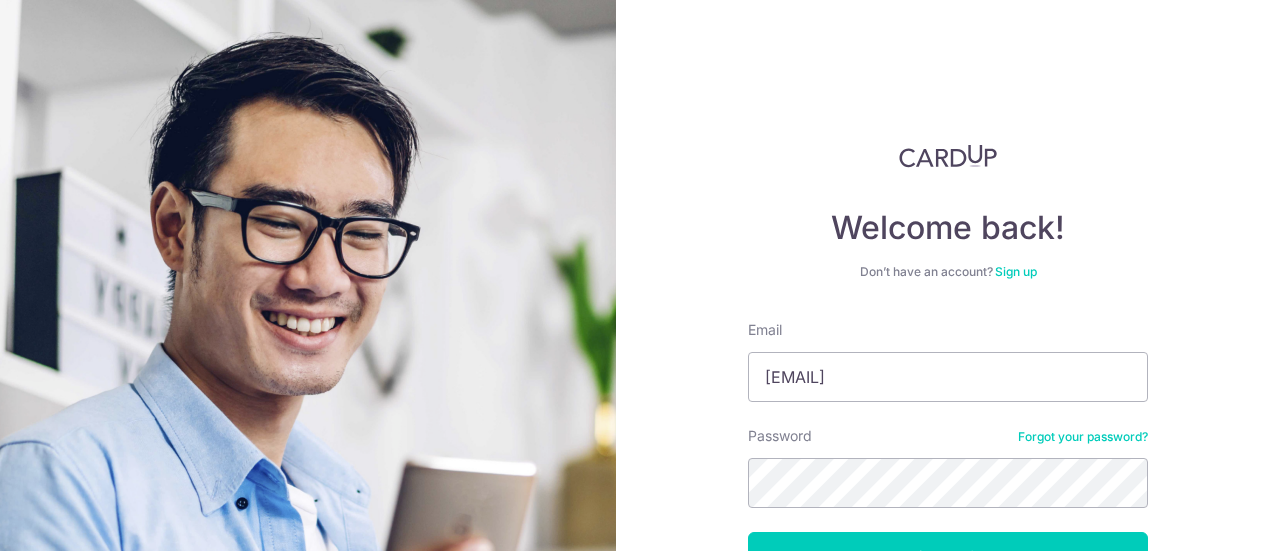 drag, startPoint x: 948, startPoint y: 385, endPoint x: 577, endPoint y: 379, distance: 371.04852 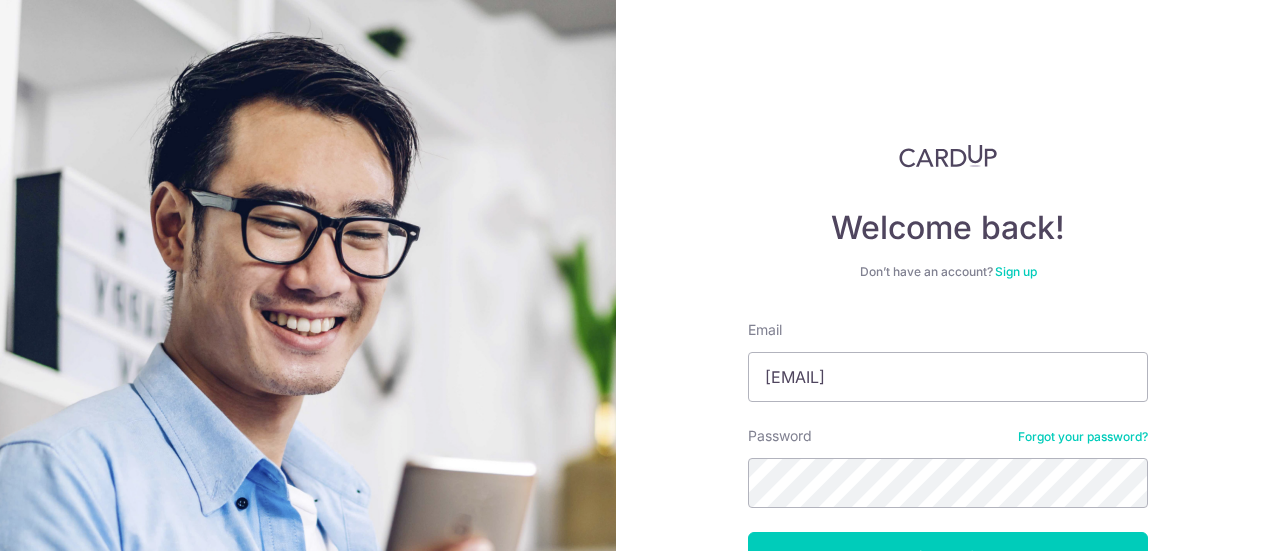 type on "[USERNAME]@[DOMAIN]" 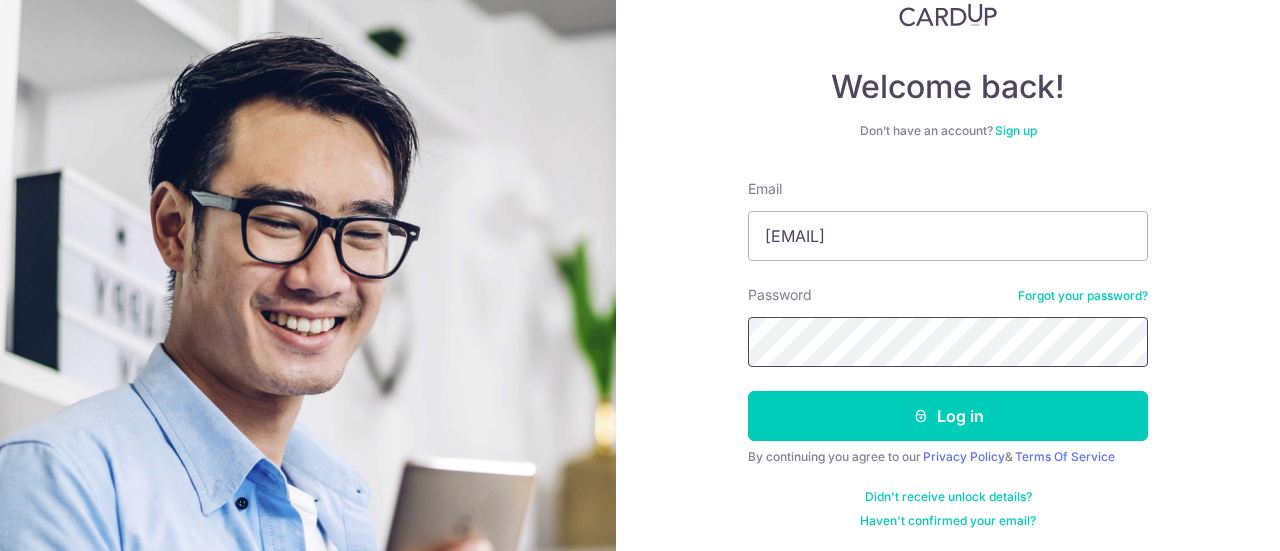 scroll, scrollTop: 142, scrollLeft: 0, axis: vertical 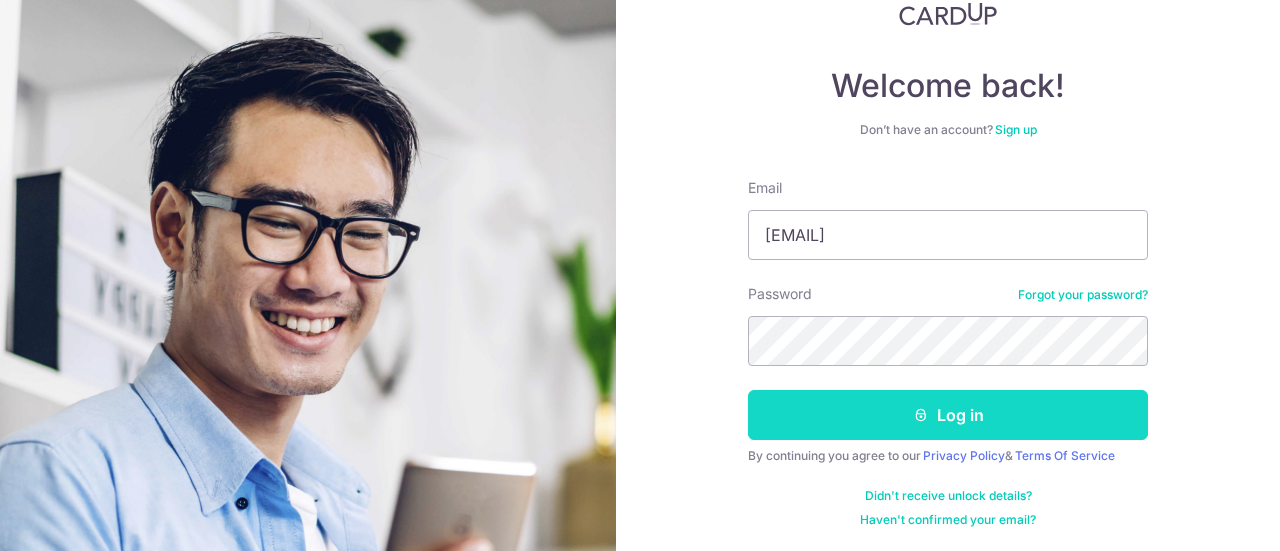 click at bounding box center [921, 415] 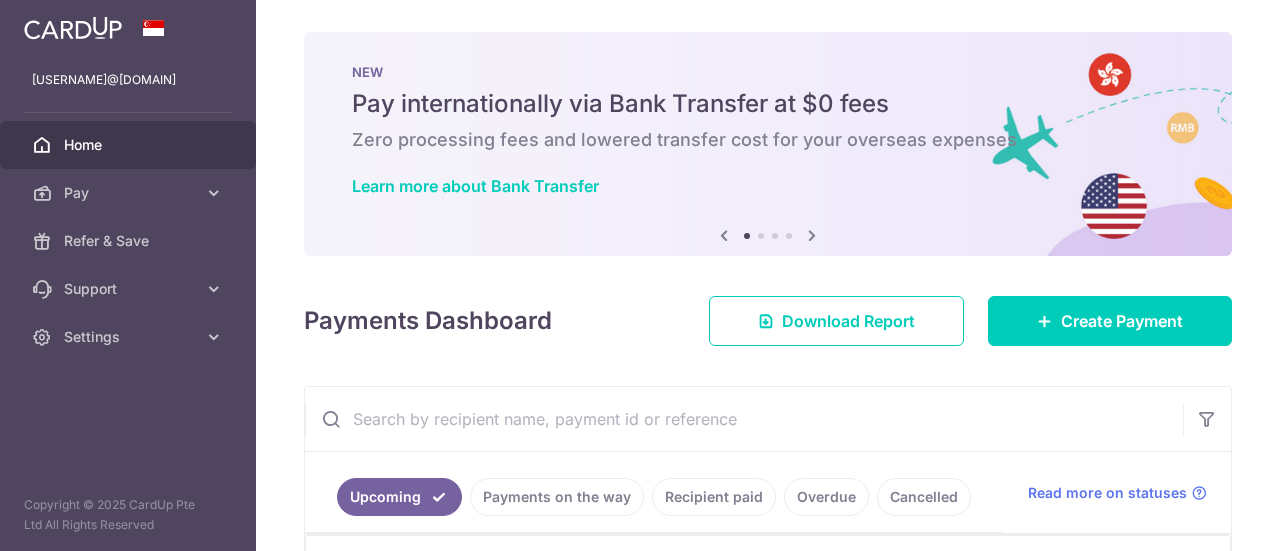 scroll, scrollTop: 0, scrollLeft: 0, axis: both 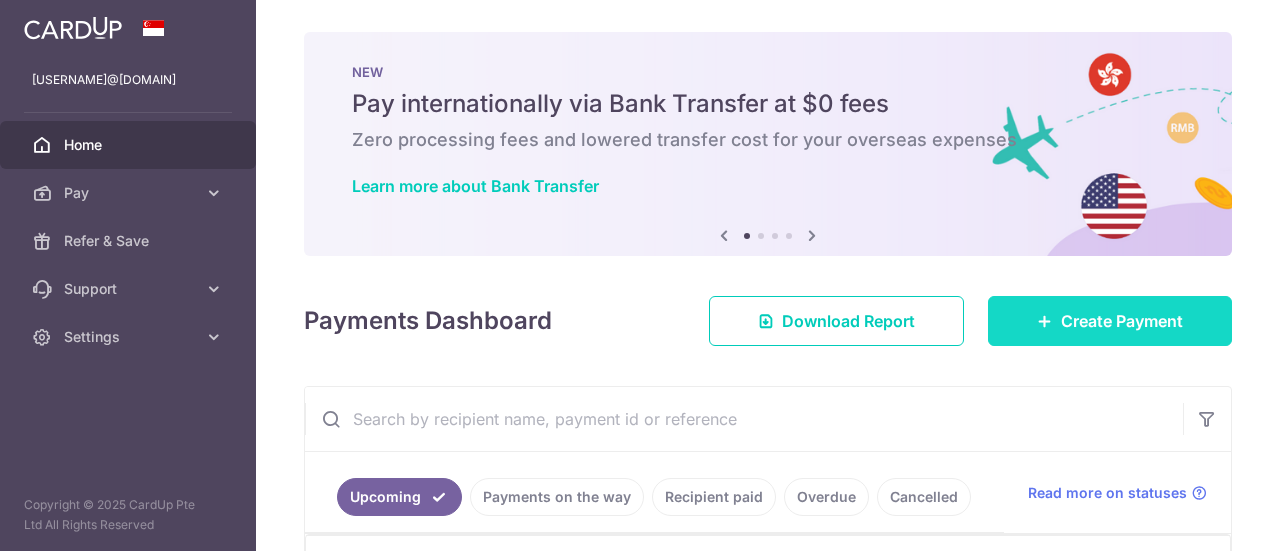 click on "Create Payment" at bounding box center [1122, 321] 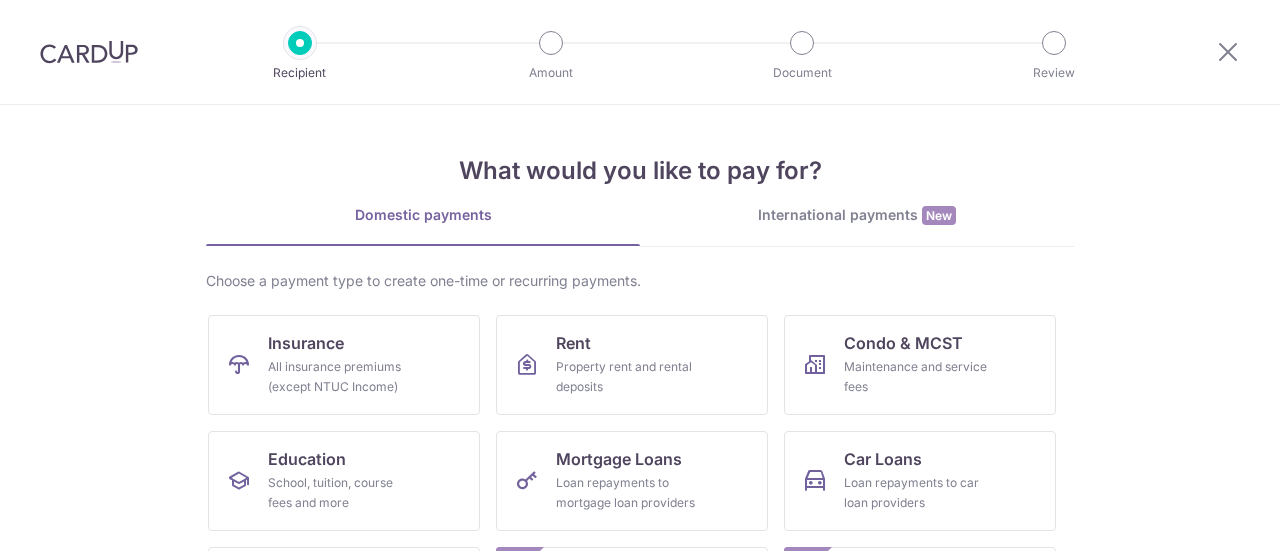 scroll, scrollTop: 0, scrollLeft: 0, axis: both 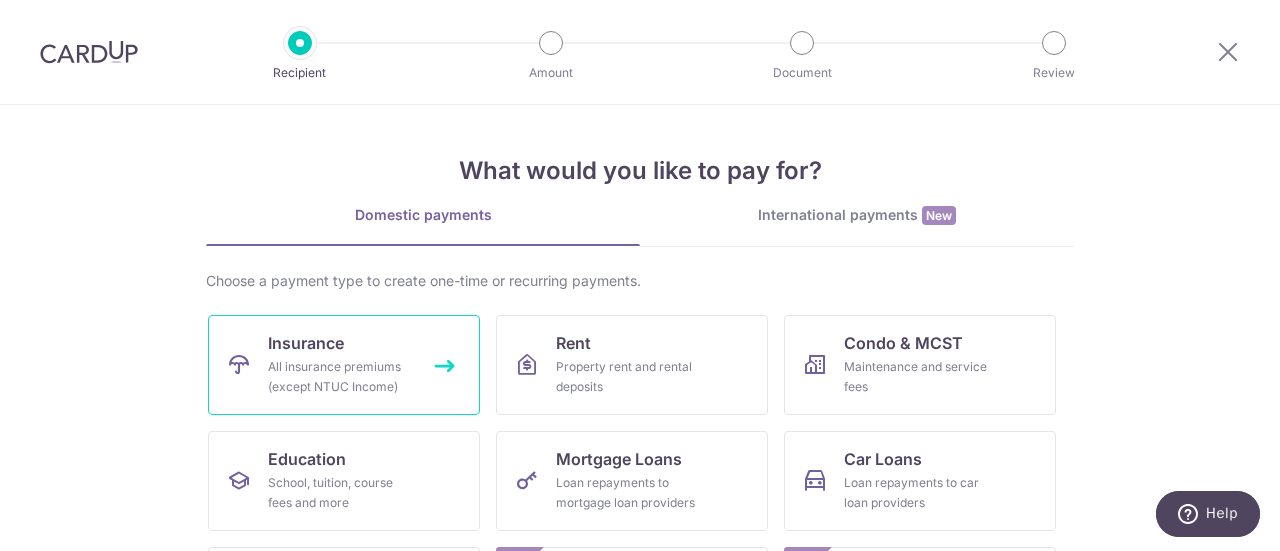 click on "Insurance" at bounding box center (306, 343) 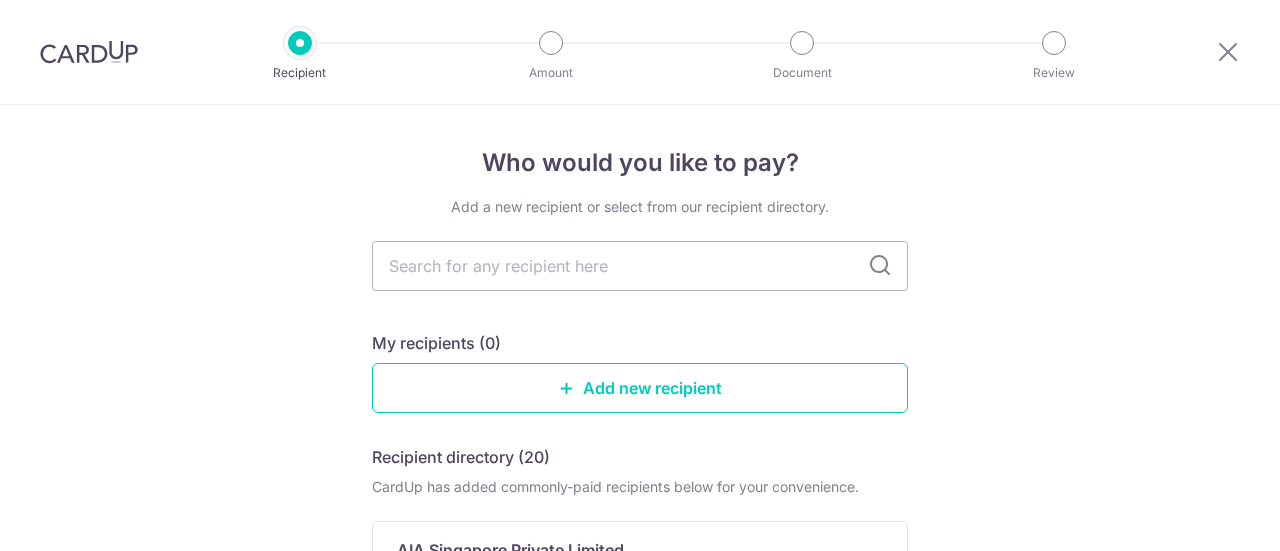 scroll, scrollTop: 0, scrollLeft: 0, axis: both 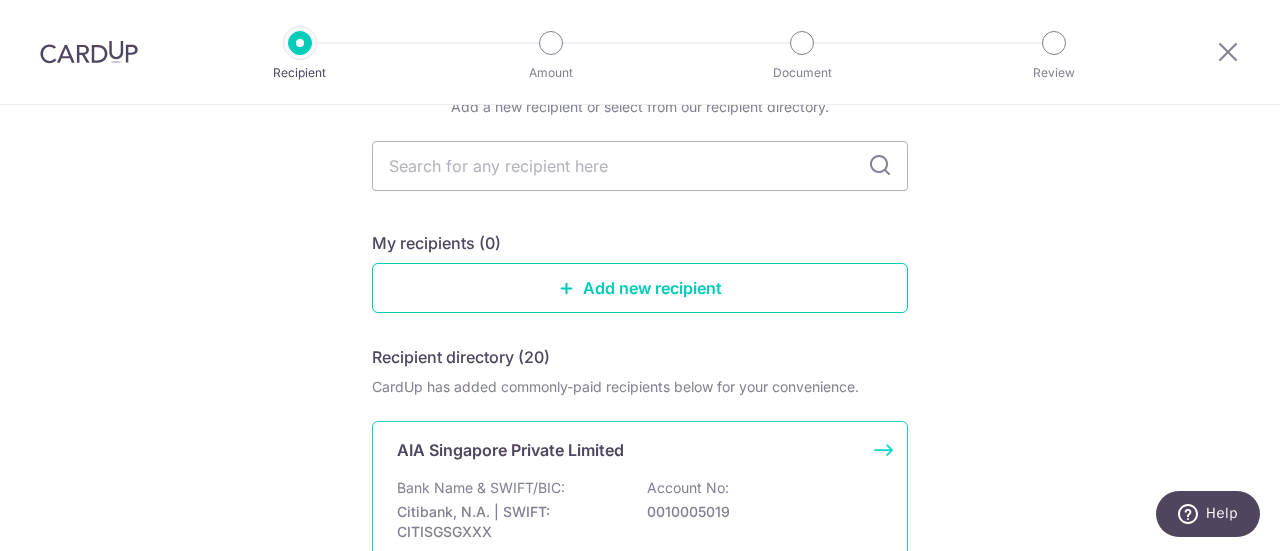 click on "AIA Singapore Private Limited
Bank Name & SWIFT/BIC:
Citibank, N.A. | SWIFT: CITISGSGXXX
Account No:
0010005019
View" at bounding box center (640, 513) 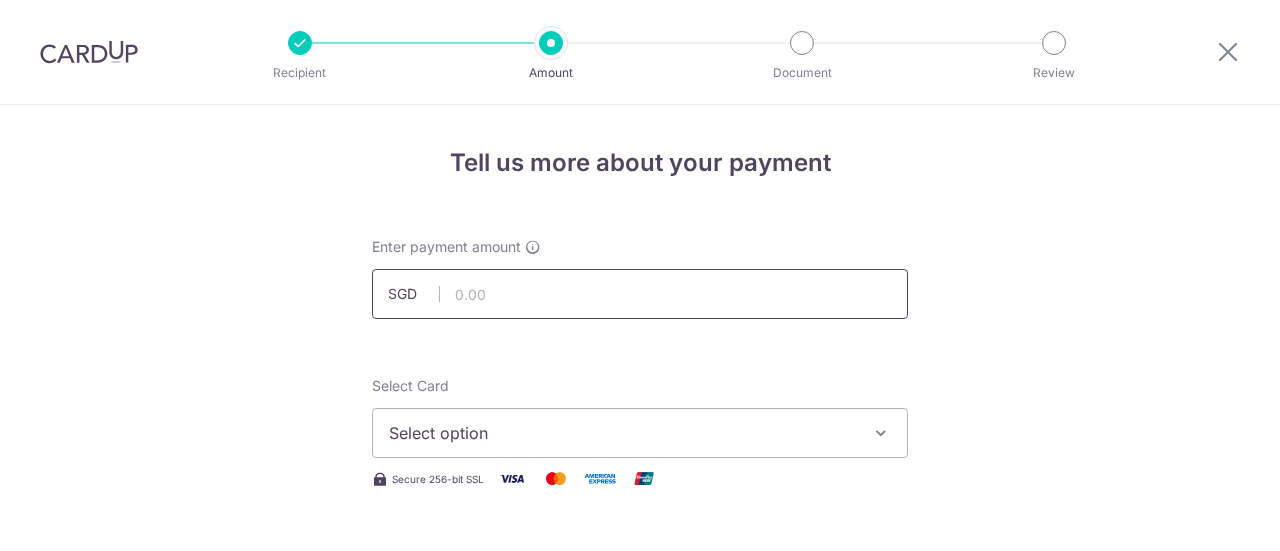 scroll, scrollTop: 0, scrollLeft: 0, axis: both 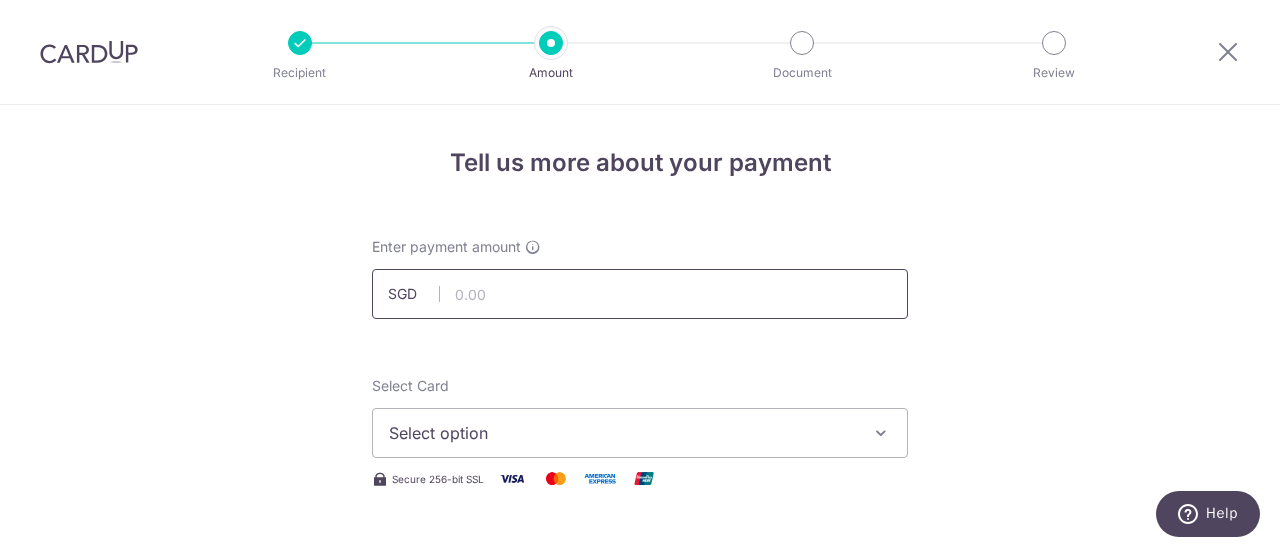 click at bounding box center [640, 294] 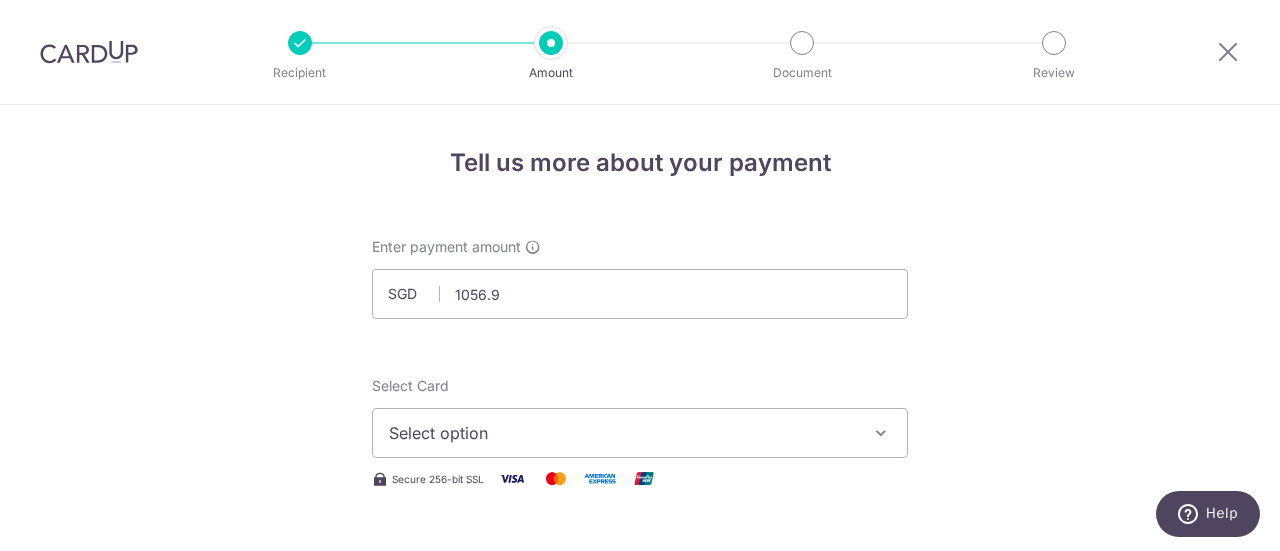 type on "1,056.90" 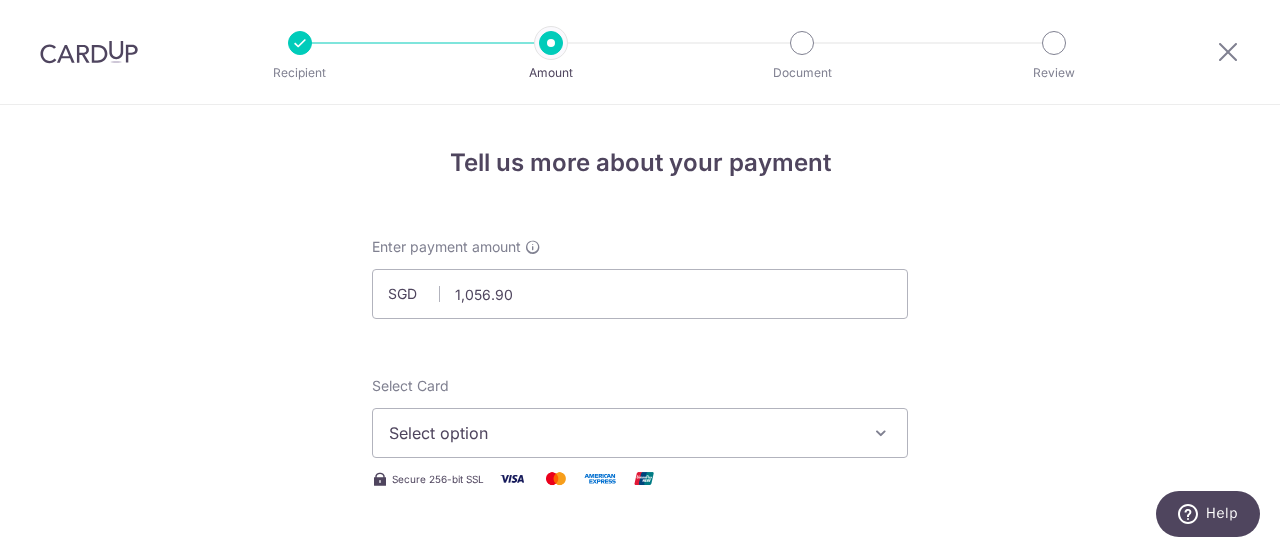 click on "Select option" at bounding box center [640, 433] 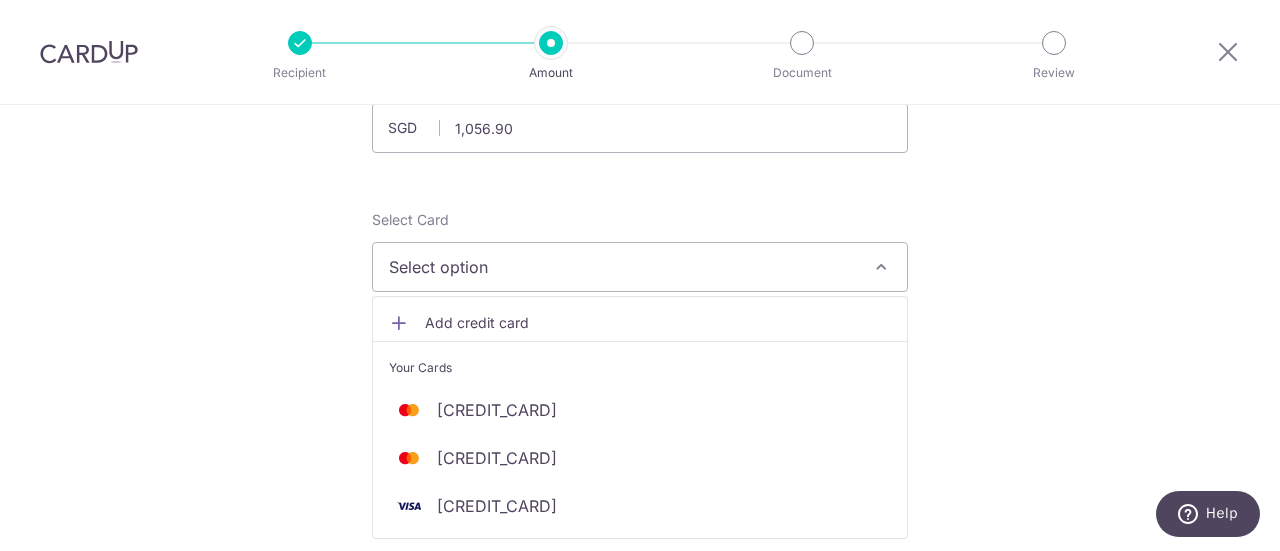 scroll, scrollTop: 300, scrollLeft: 0, axis: vertical 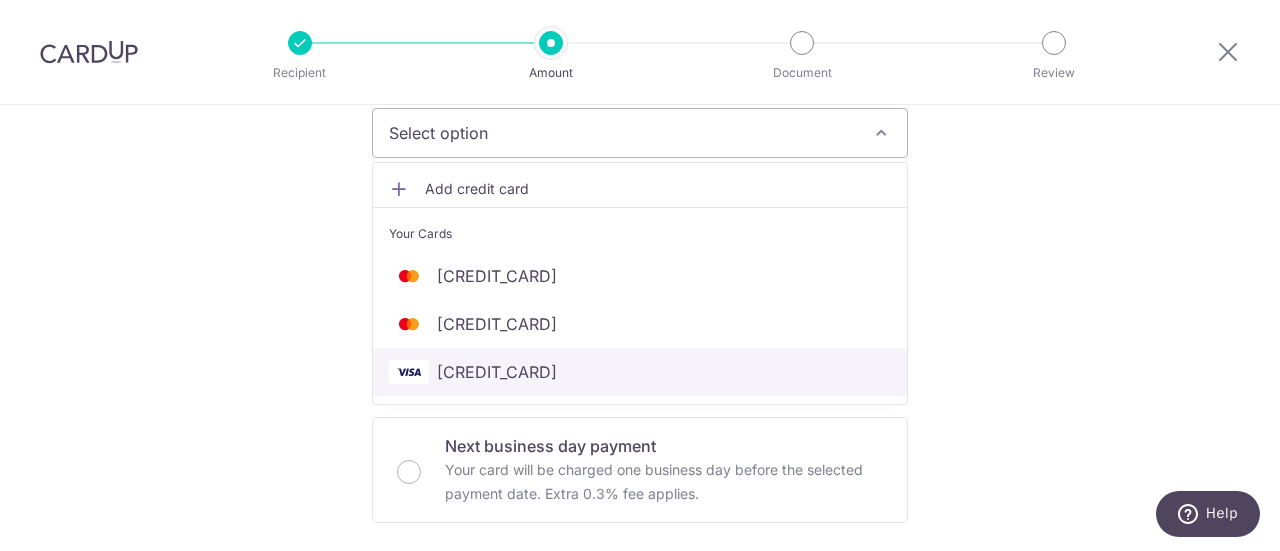 click on "**** 0448" at bounding box center [640, 372] 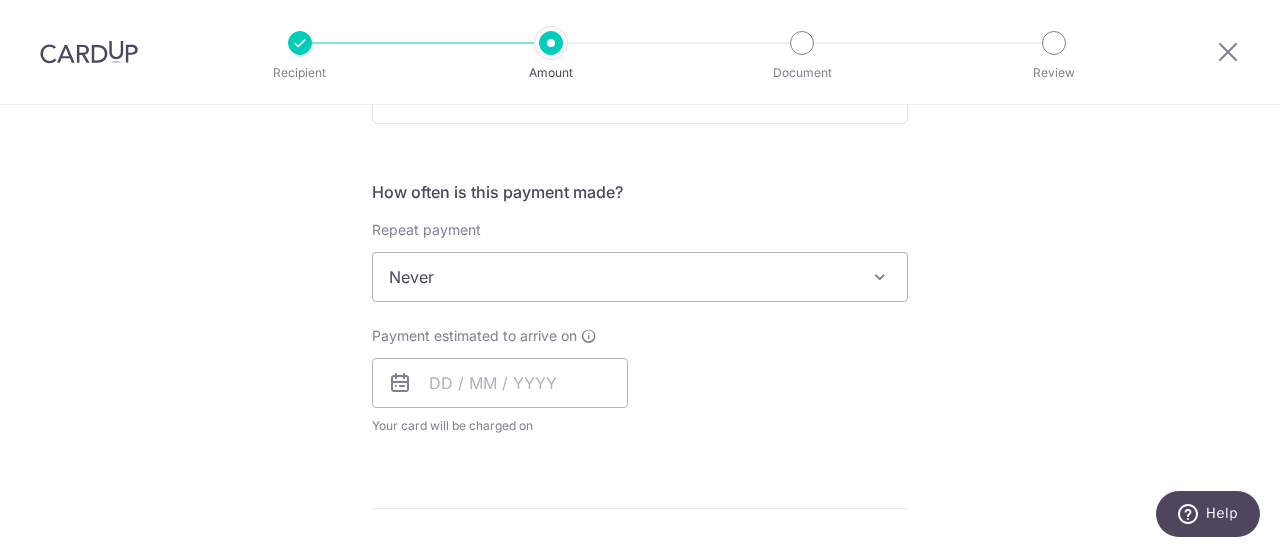 scroll, scrollTop: 700, scrollLeft: 0, axis: vertical 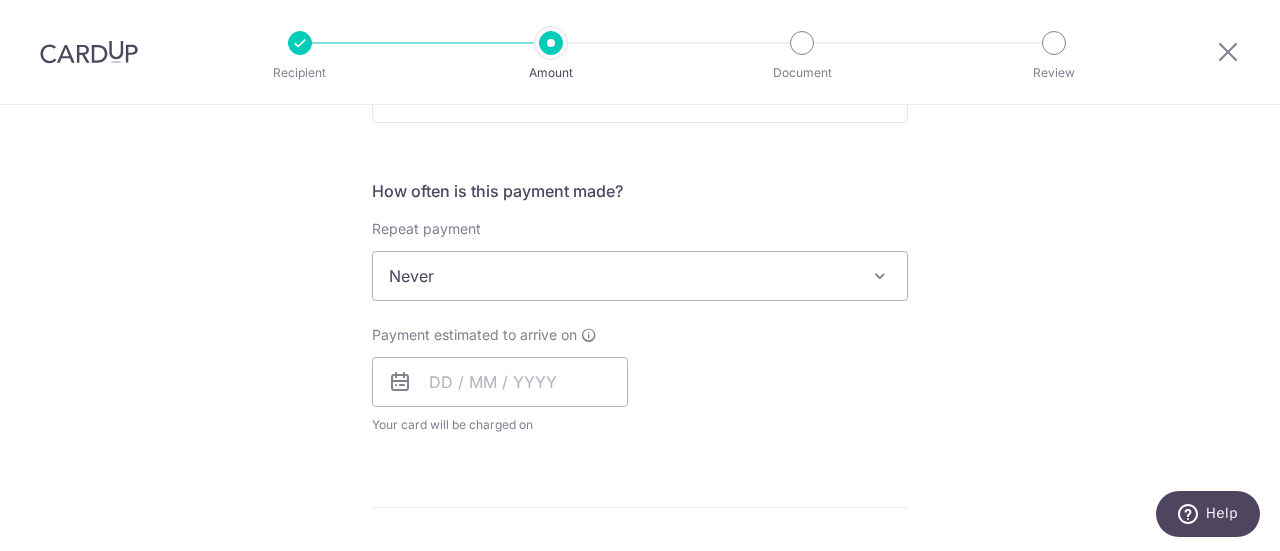 click on "Never" at bounding box center (640, 276) 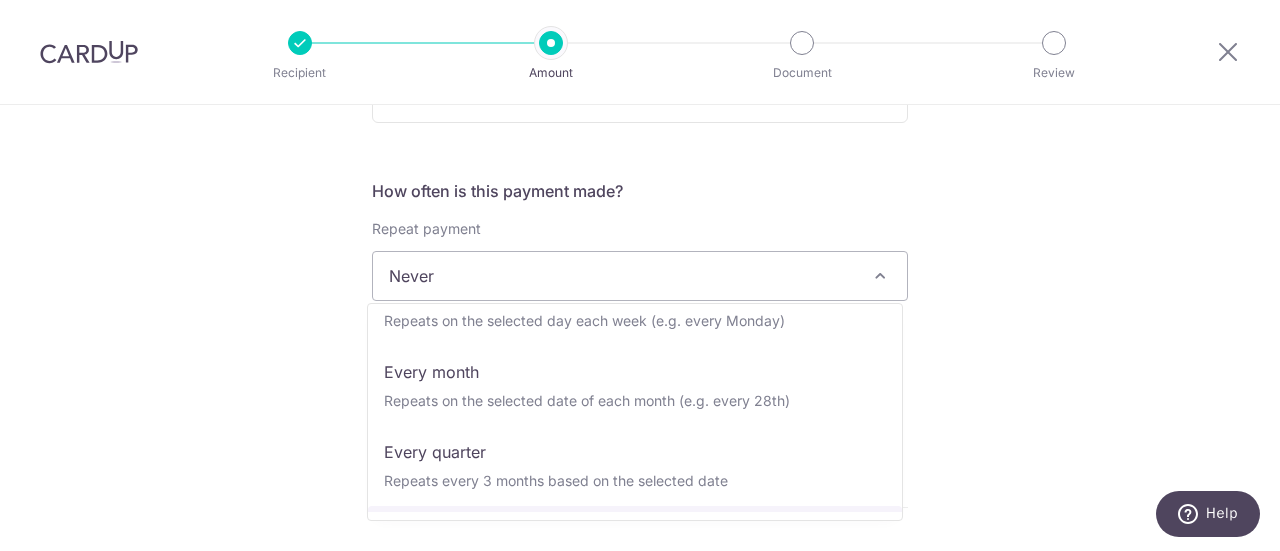 scroll, scrollTop: 80, scrollLeft: 0, axis: vertical 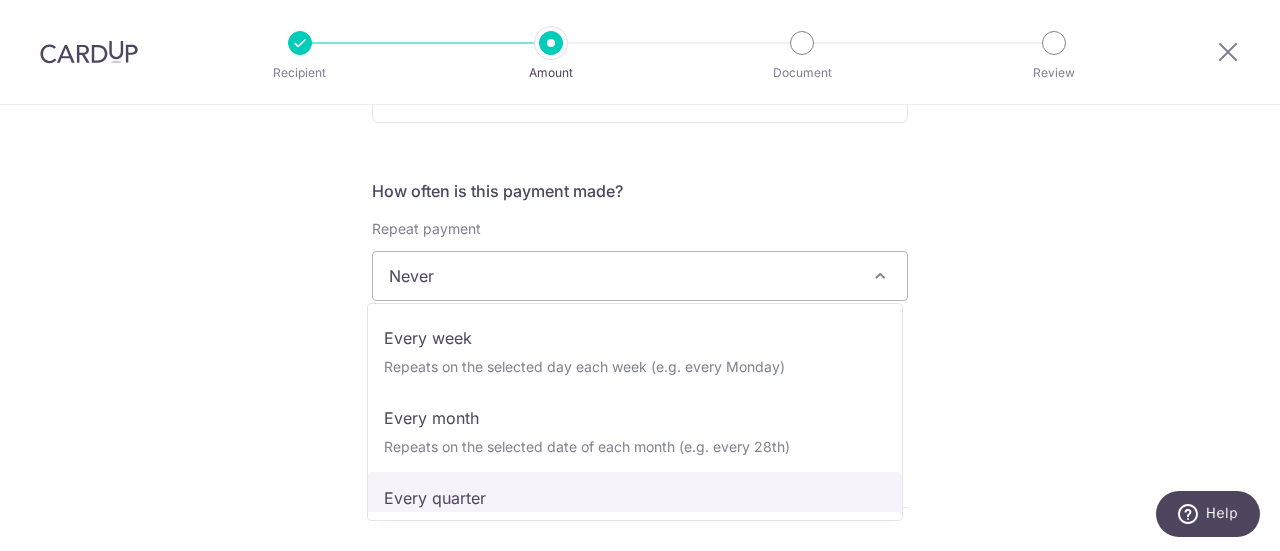 select on "4" 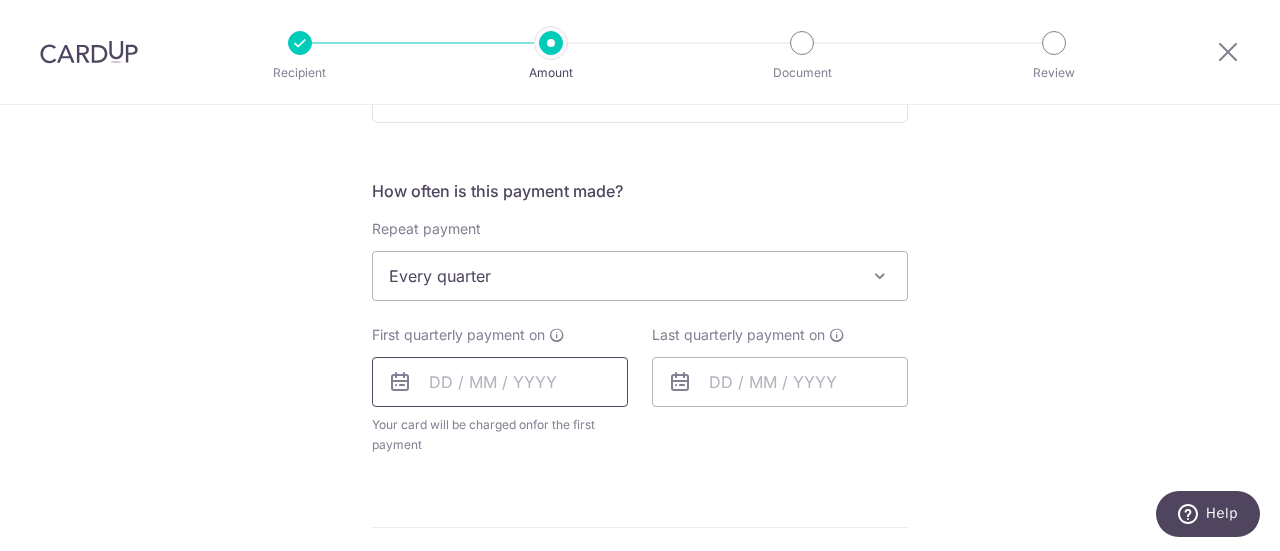 click at bounding box center (500, 382) 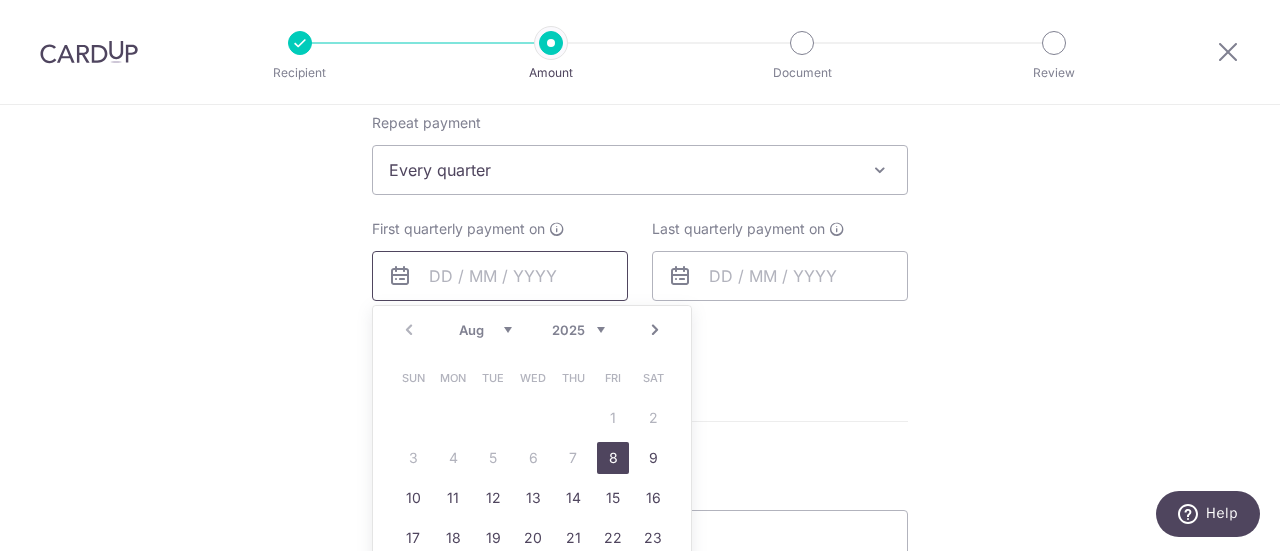 scroll, scrollTop: 900, scrollLeft: 0, axis: vertical 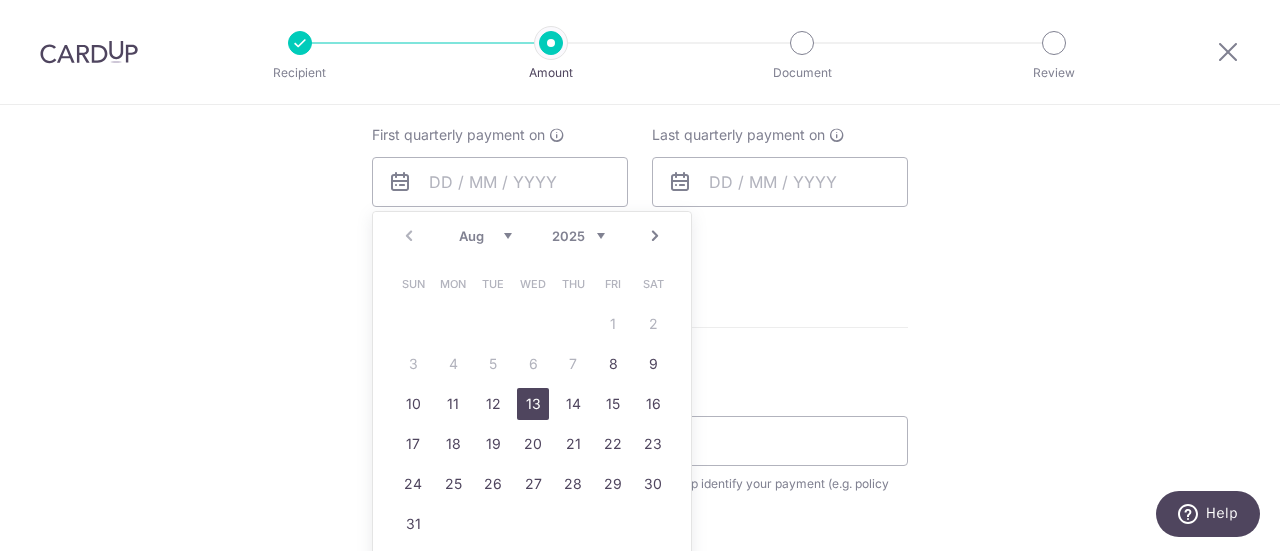 click on "13" at bounding box center [533, 404] 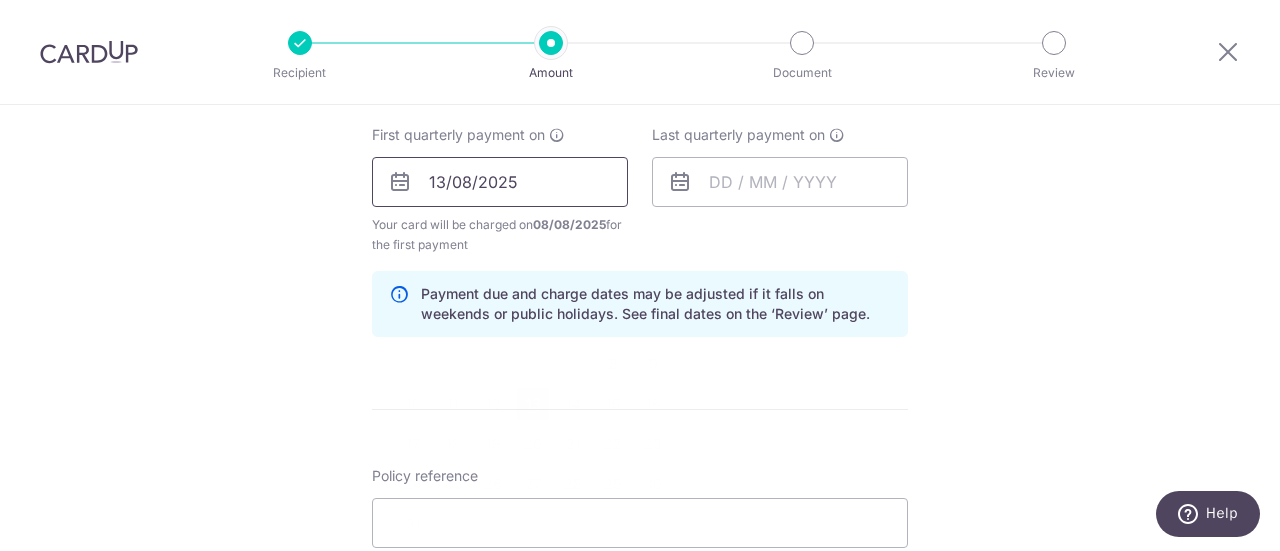click on "13/08/2025" at bounding box center (500, 182) 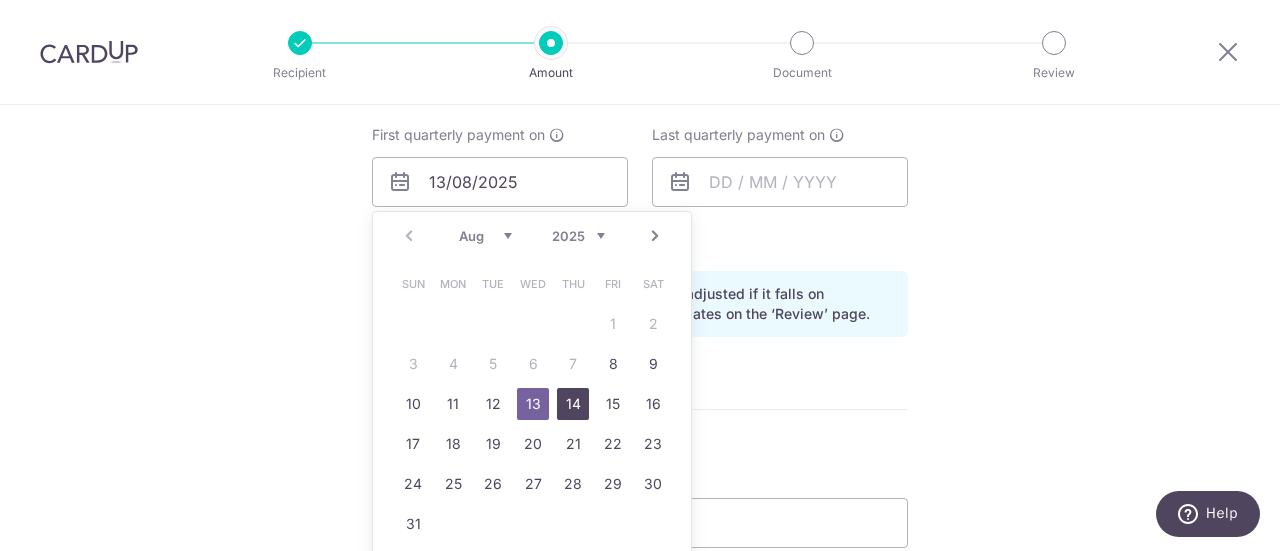 click on "14" at bounding box center [573, 404] 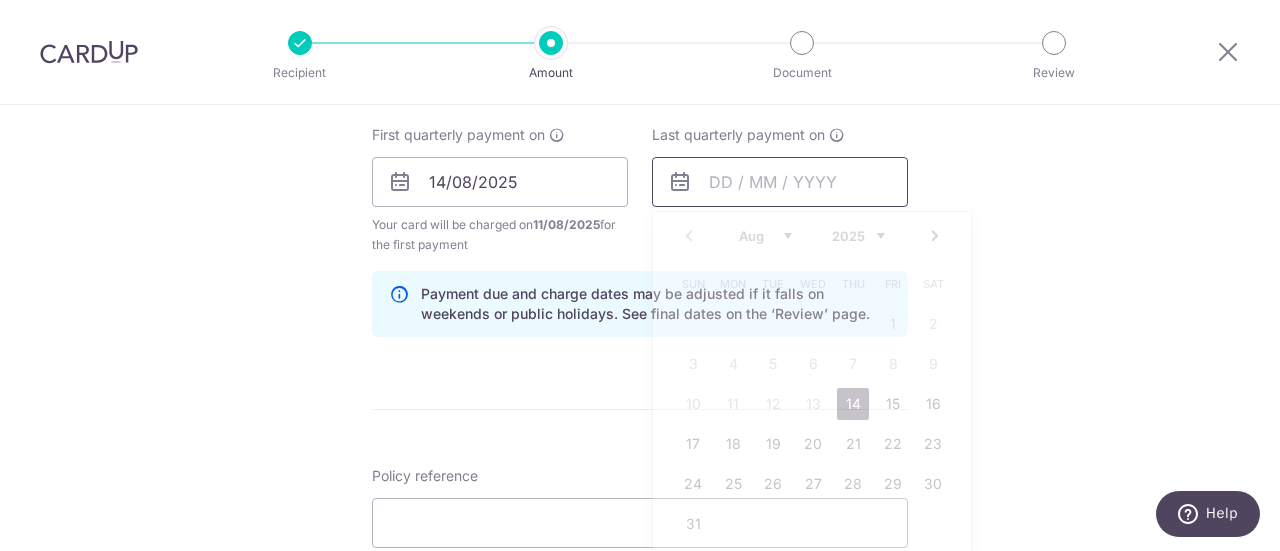 click at bounding box center (780, 182) 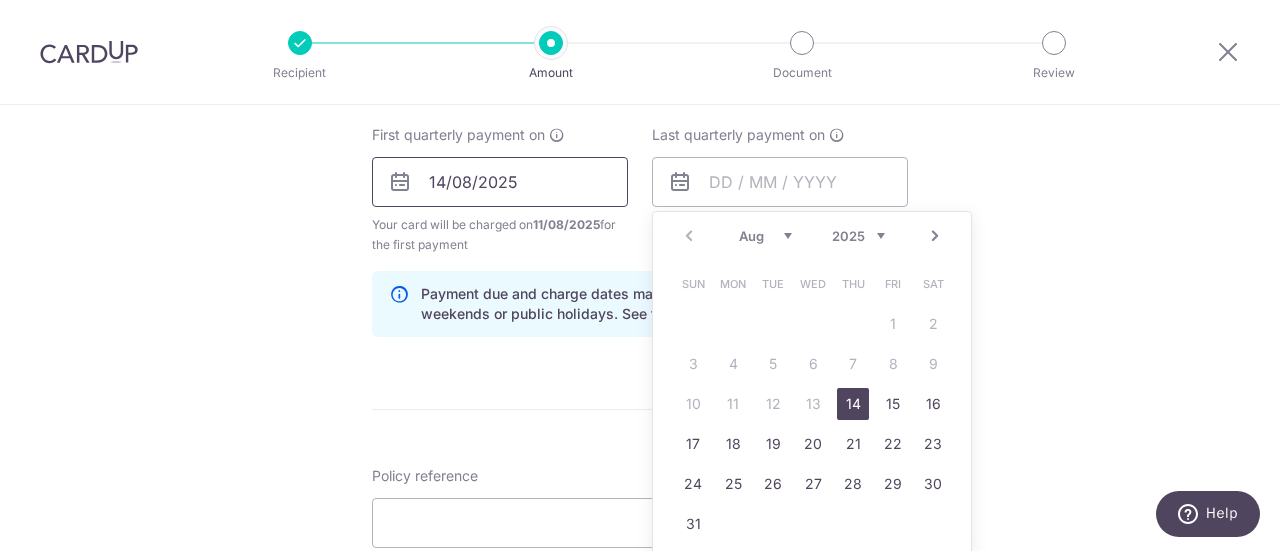 click on "14/08/2025" at bounding box center [500, 182] 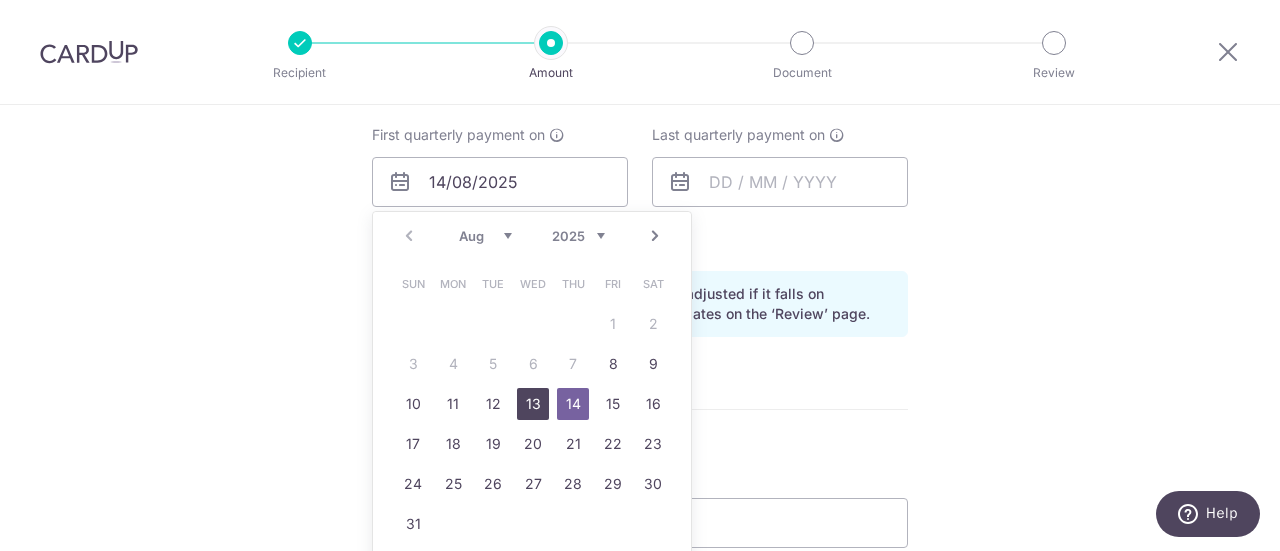 click on "13" at bounding box center [533, 404] 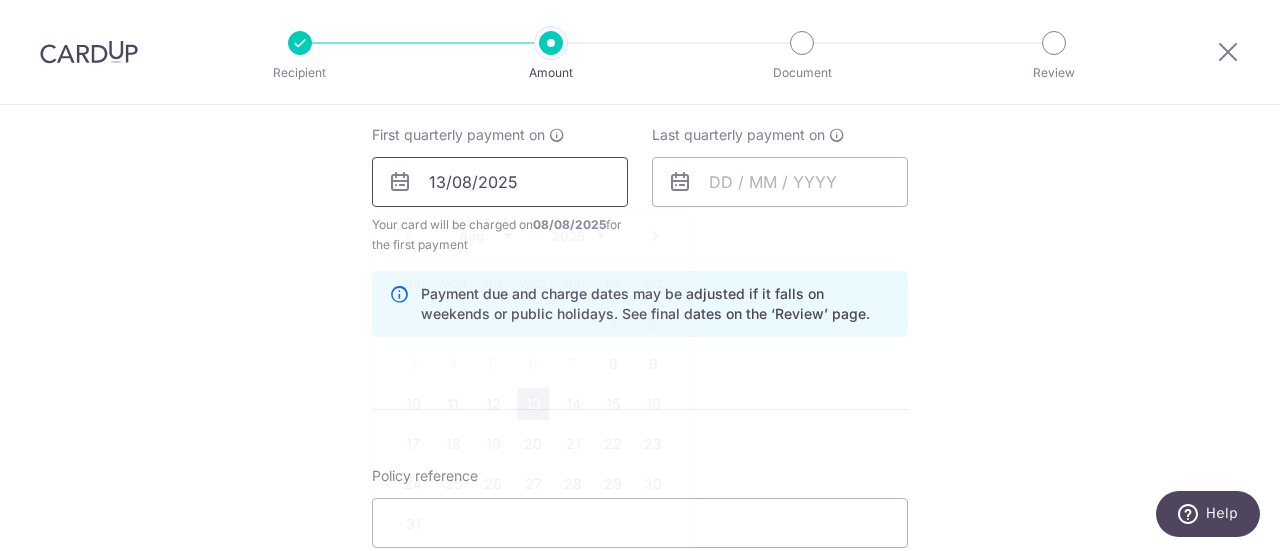 click on "13/08/2025" at bounding box center (500, 182) 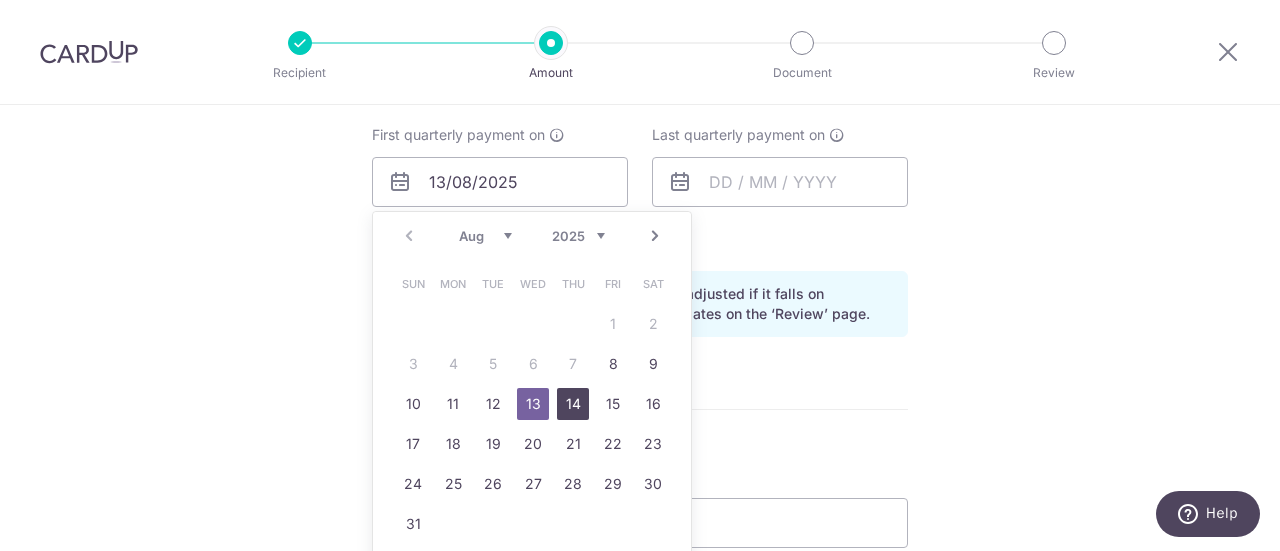 click on "14" at bounding box center (573, 404) 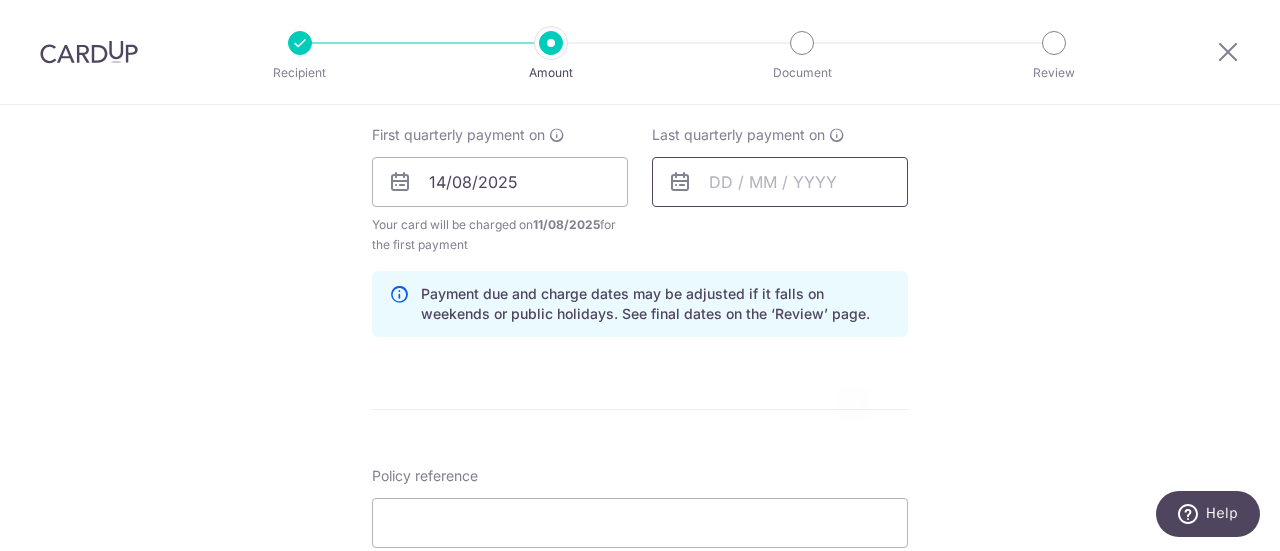 click at bounding box center [780, 182] 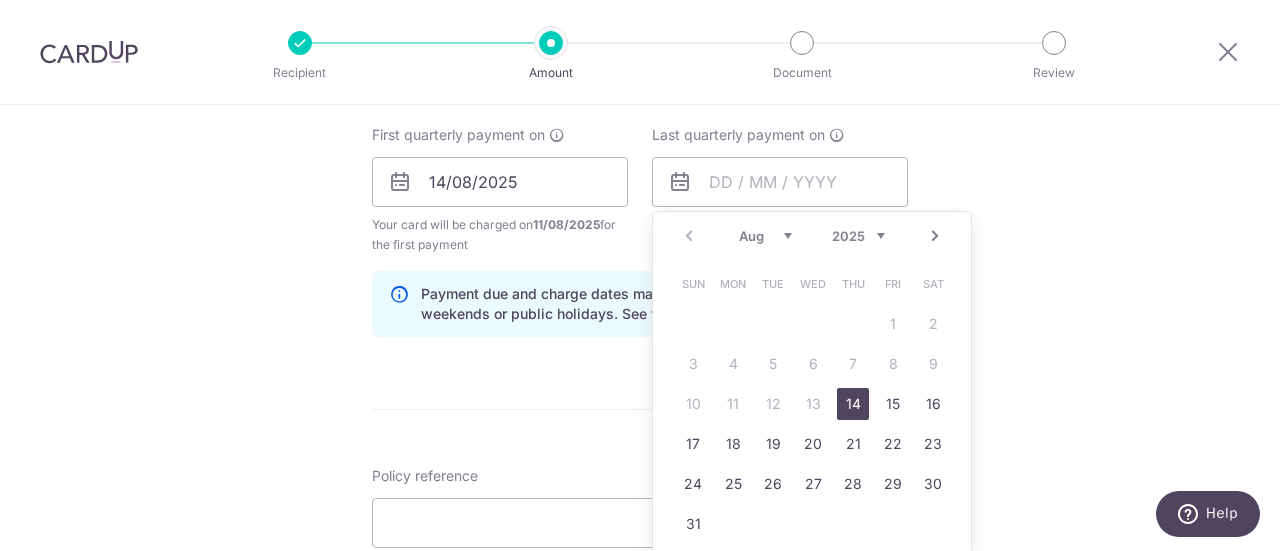 click on "2025 2026 2027 2028 2029 2030 2031 2032 2033 2034 2035" at bounding box center (858, 236) 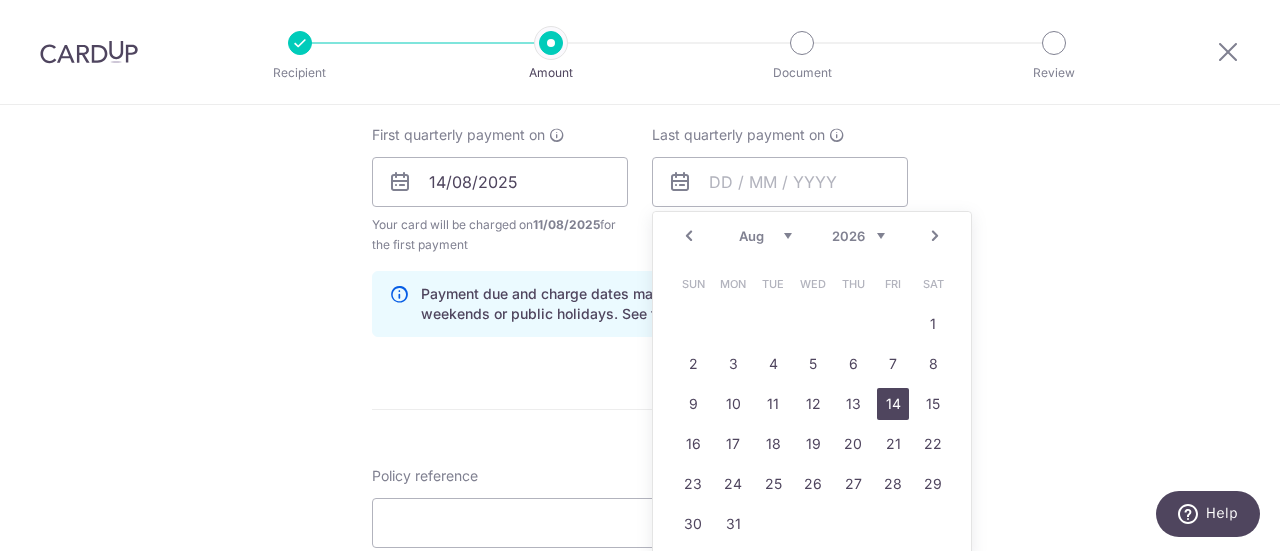 click on "14" at bounding box center [893, 404] 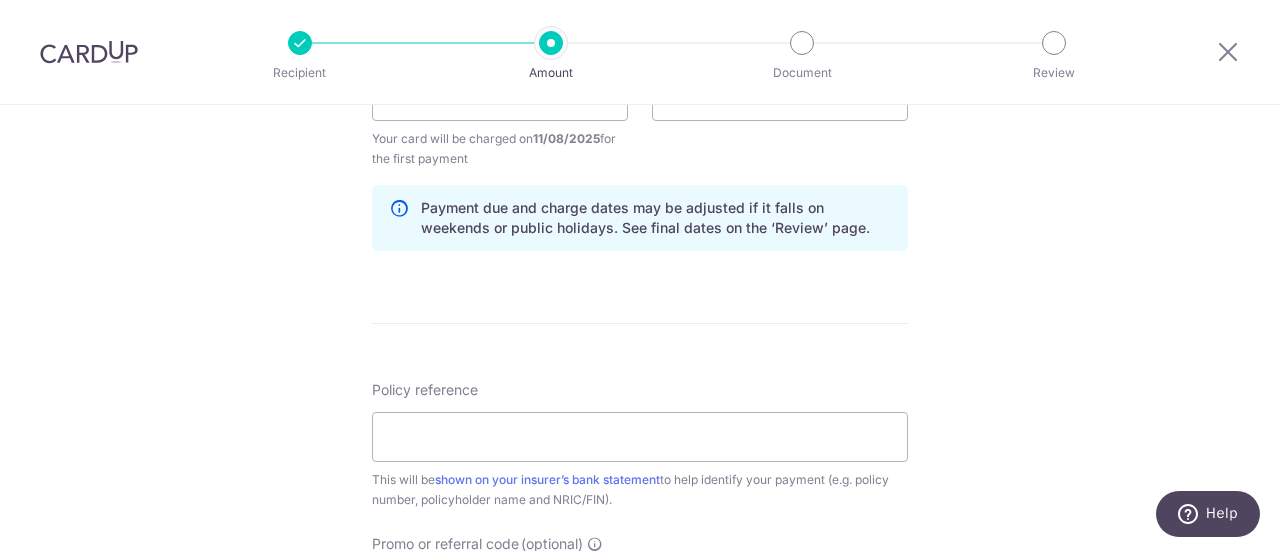 scroll, scrollTop: 1100, scrollLeft: 0, axis: vertical 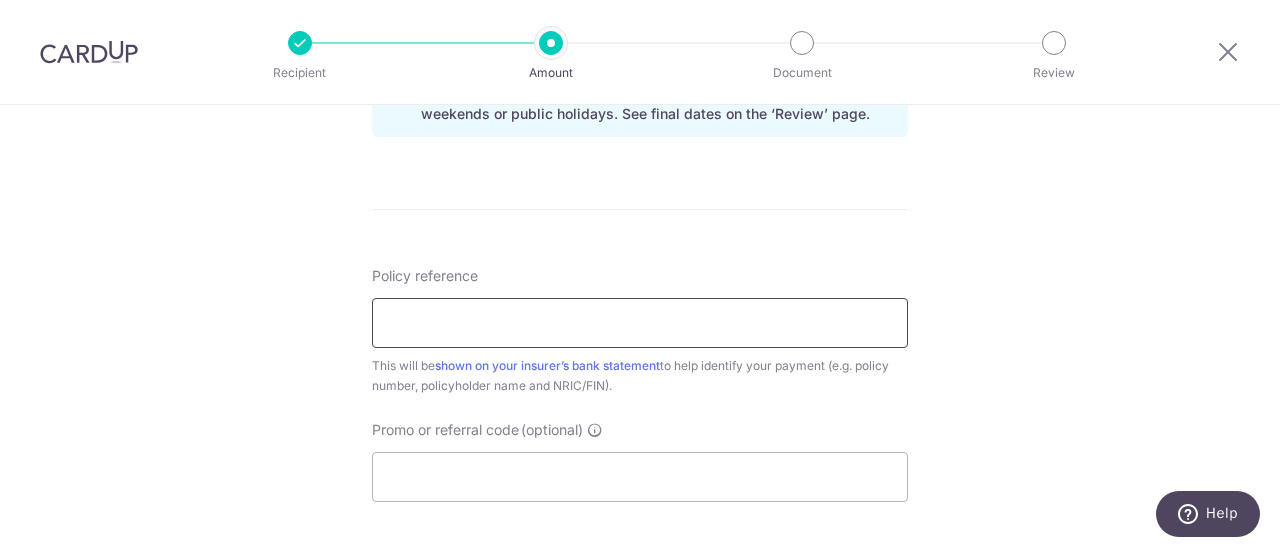 click on "Policy reference" at bounding box center [640, 323] 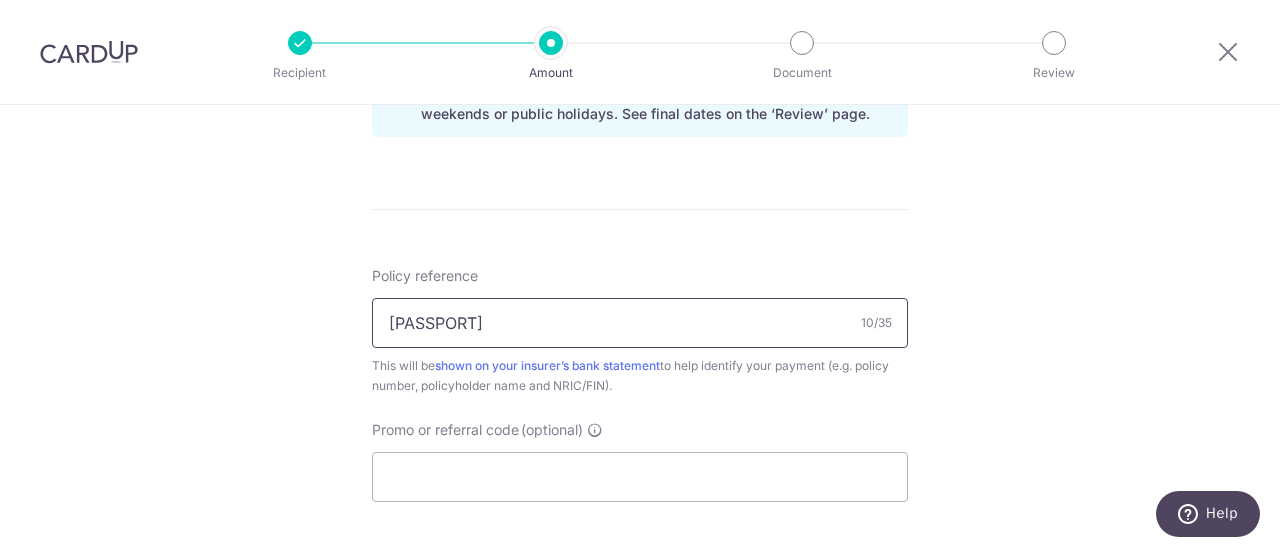 scroll, scrollTop: 1400, scrollLeft: 0, axis: vertical 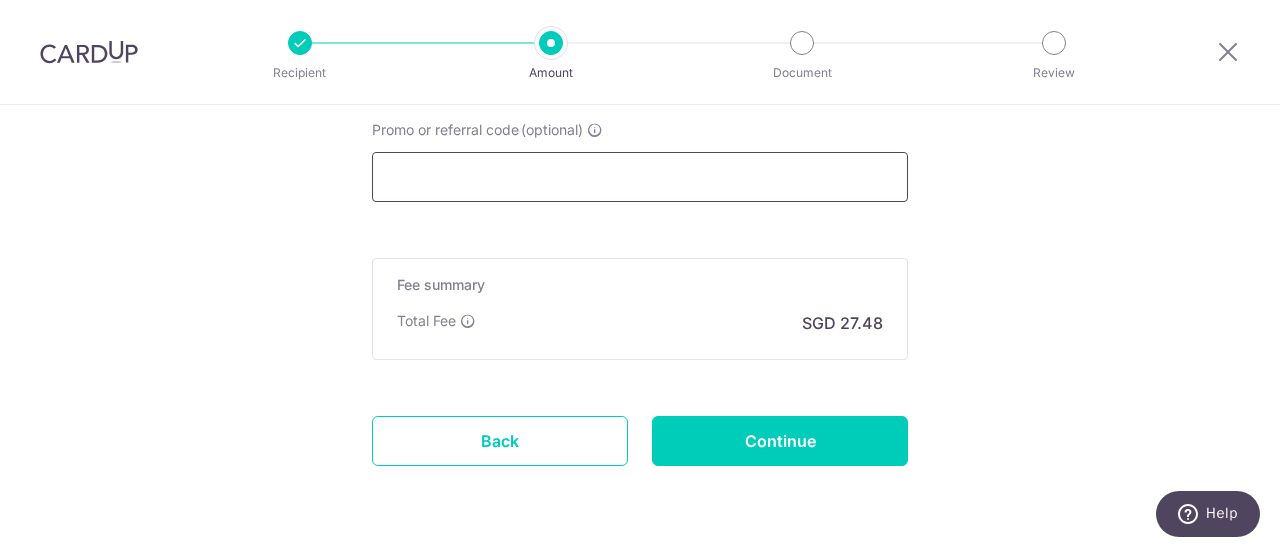 type on "L525100867" 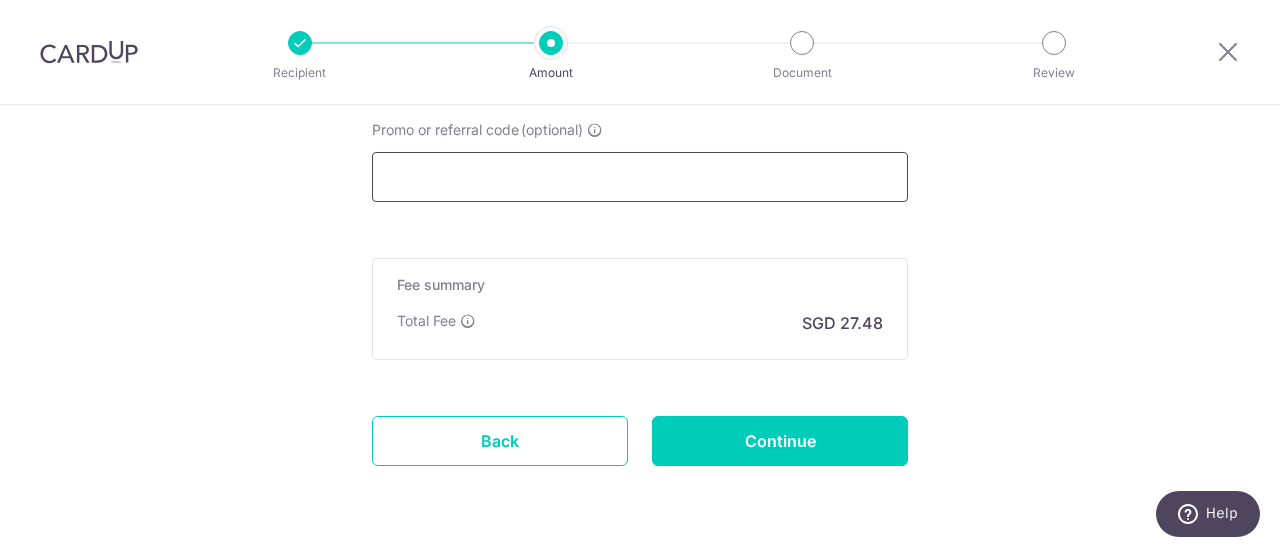click on "Promo or referral code
(optional)" at bounding box center (640, 177) 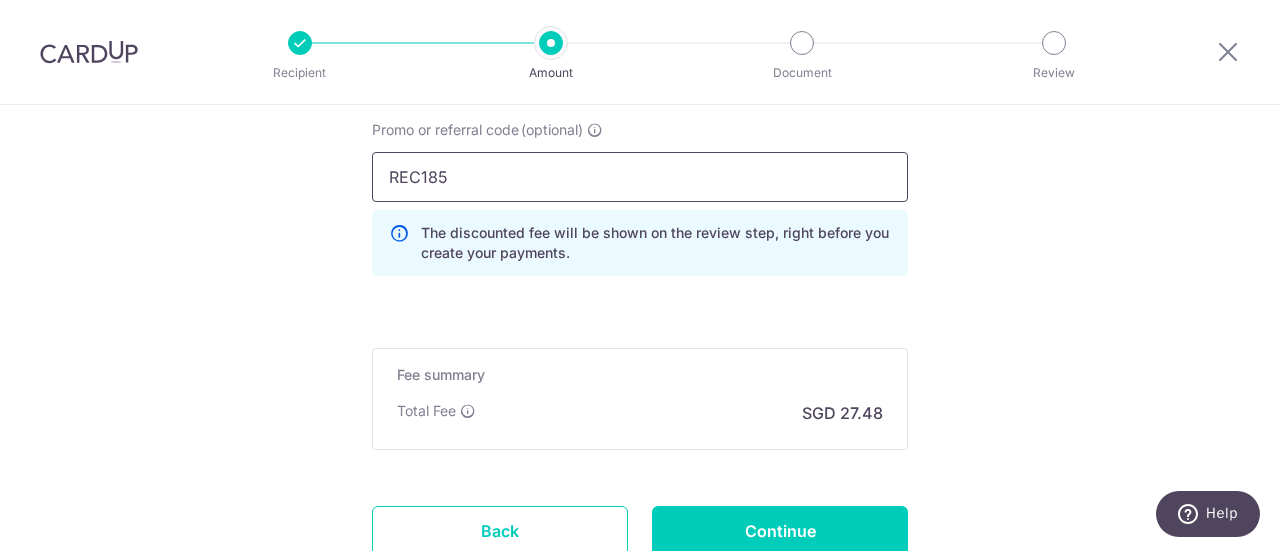 scroll, scrollTop: 1549, scrollLeft: 0, axis: vertical 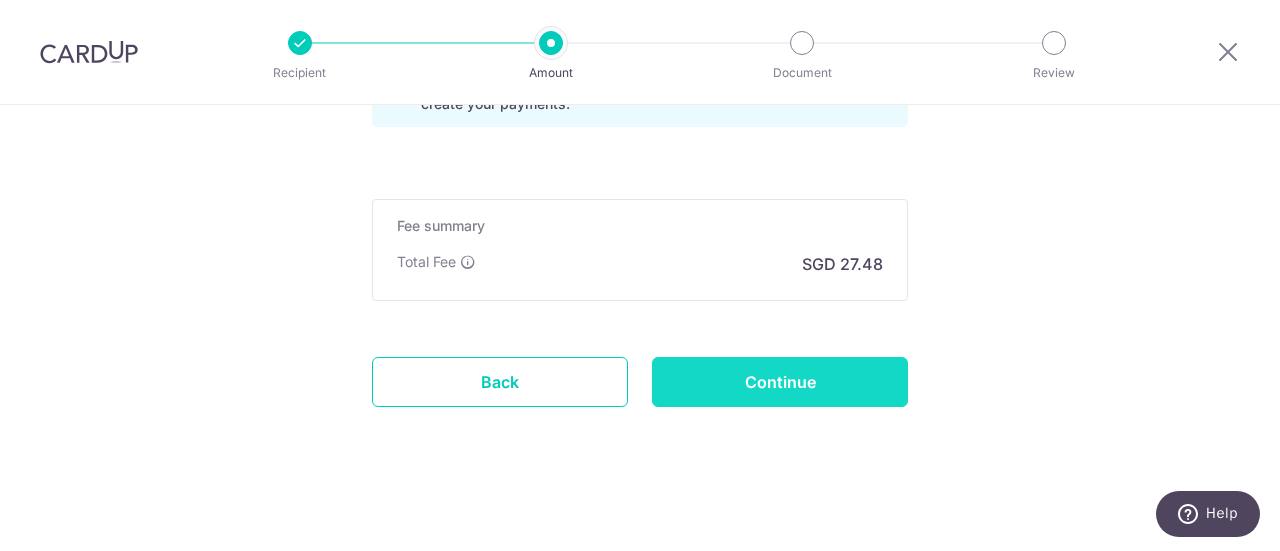type on "REC185" 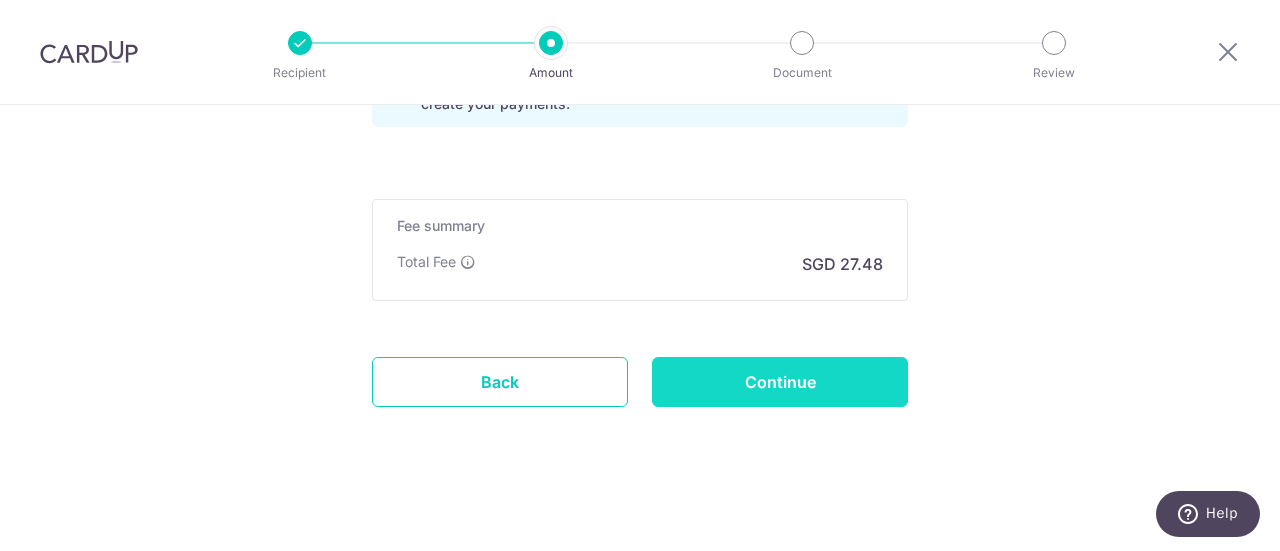 click on "Continue" at bounding box center [780, 382] 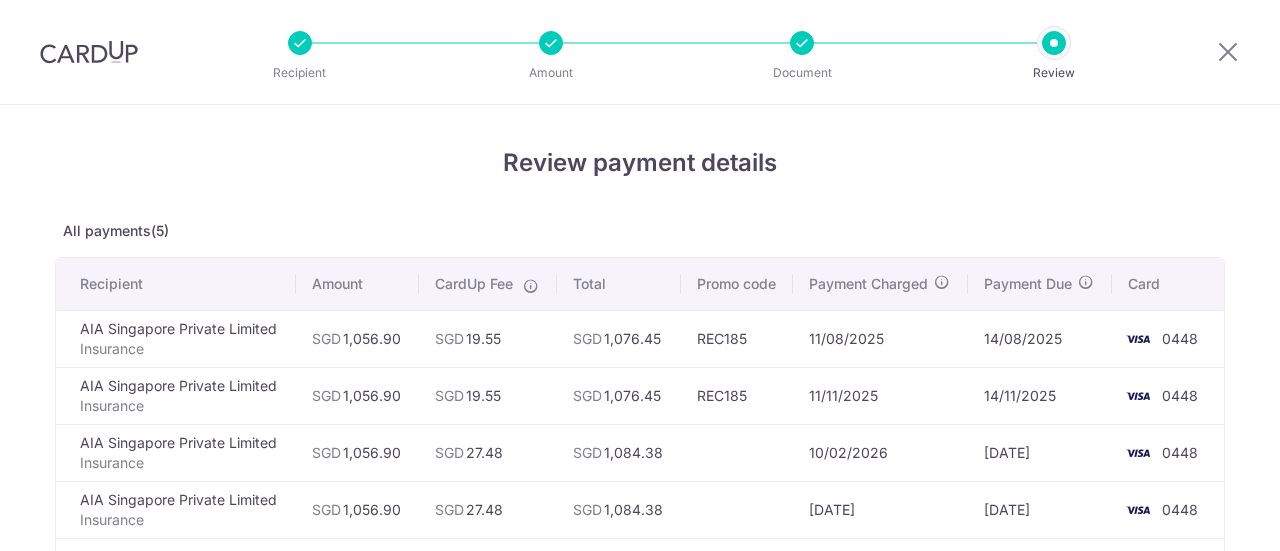 scroll, scrollTop: 0, scrollLeft: 0, axis: both 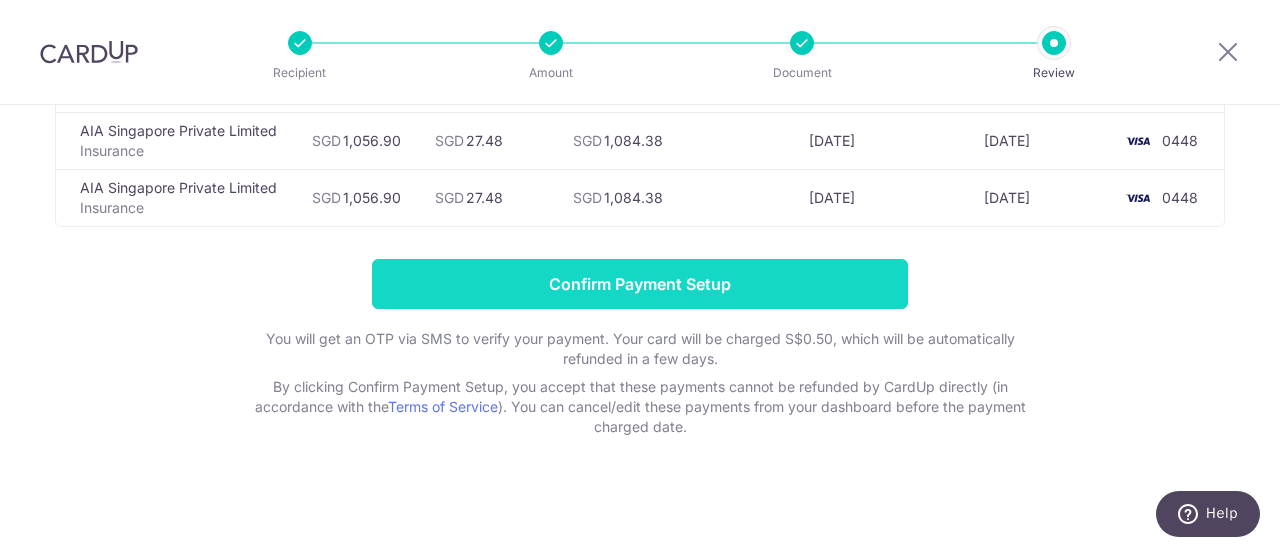click on "Confirm Payment Setup" at bounding box center (640, 284) 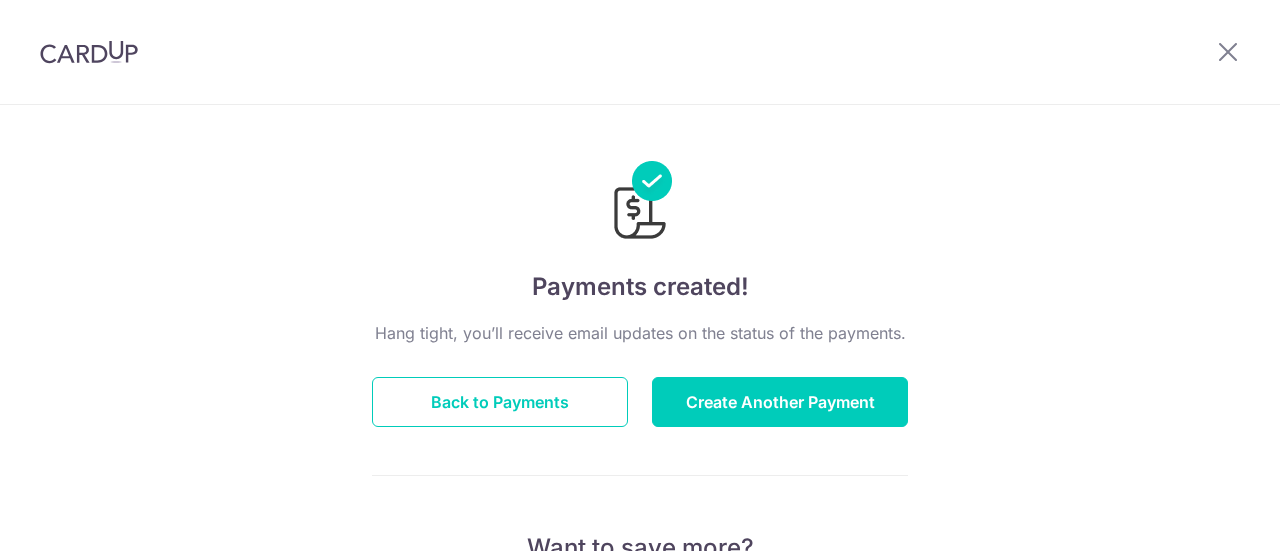 scroll, scrollTop: 0, scrollLeft: 0, axis: both 